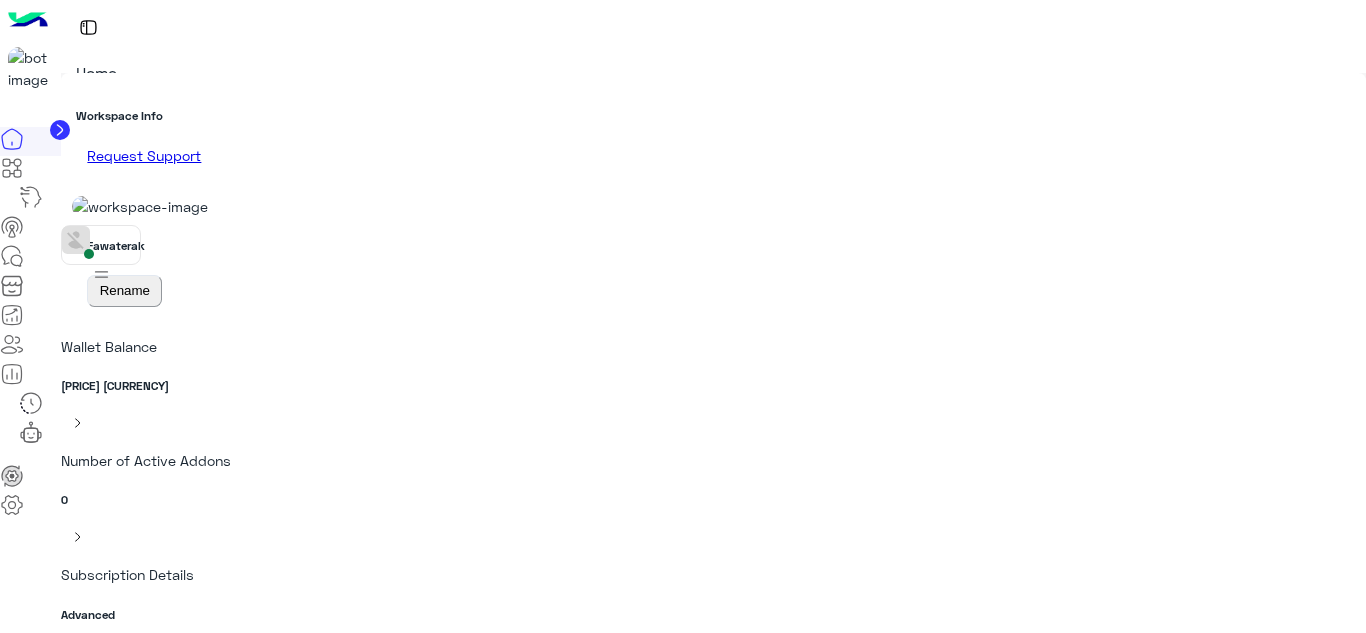 scroll, scrollTop: 0, scrollLeft: 0, axis: both 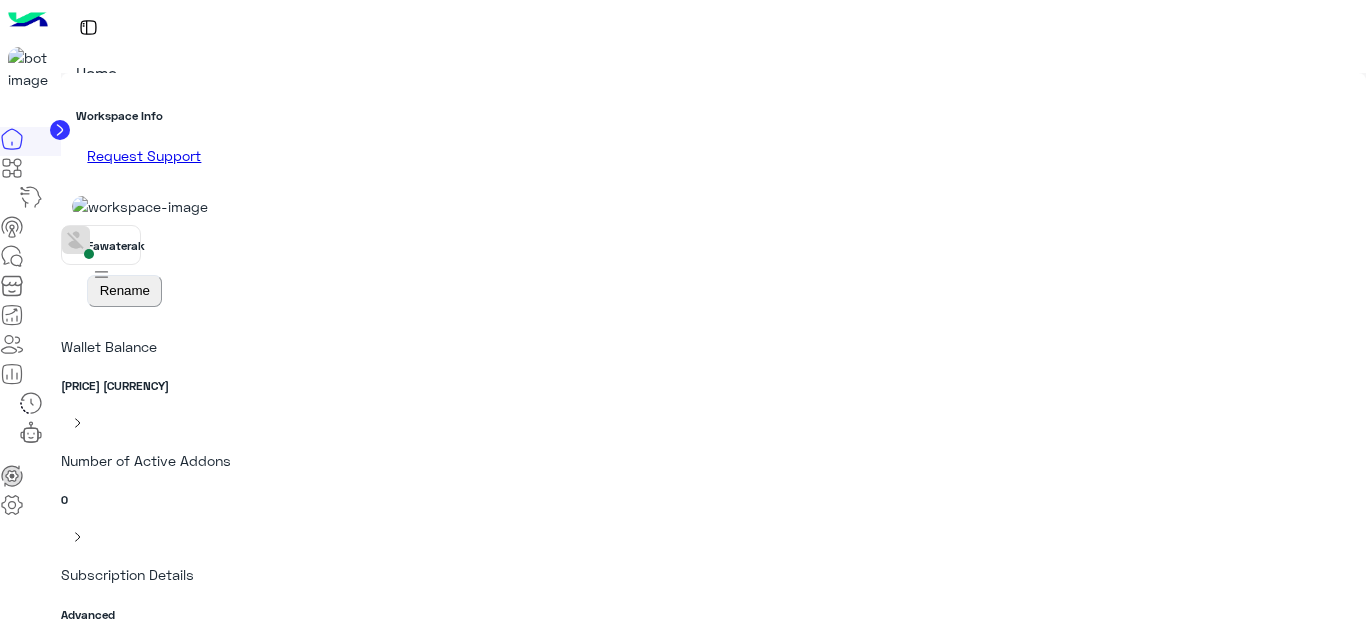 click at bounding box center [12, 262] 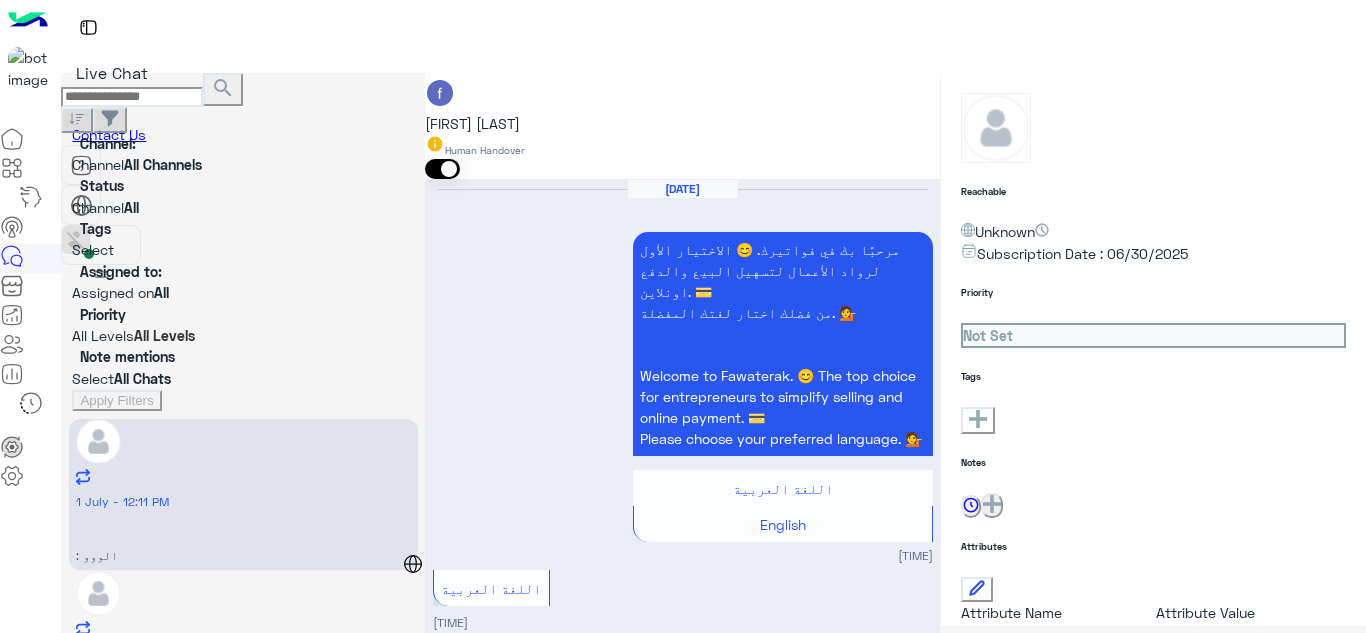 scroll, scrollTop: 417, scrollLeft: 0, axis: vertical 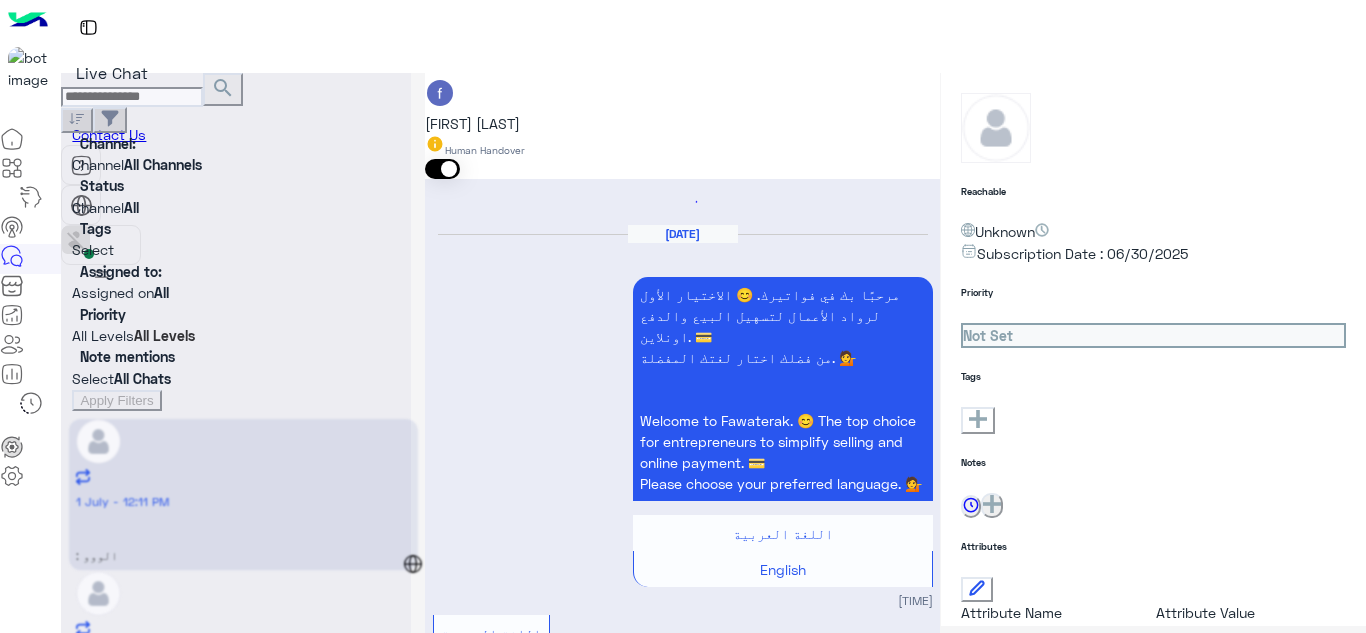 click at bounding box center (682, 3824) 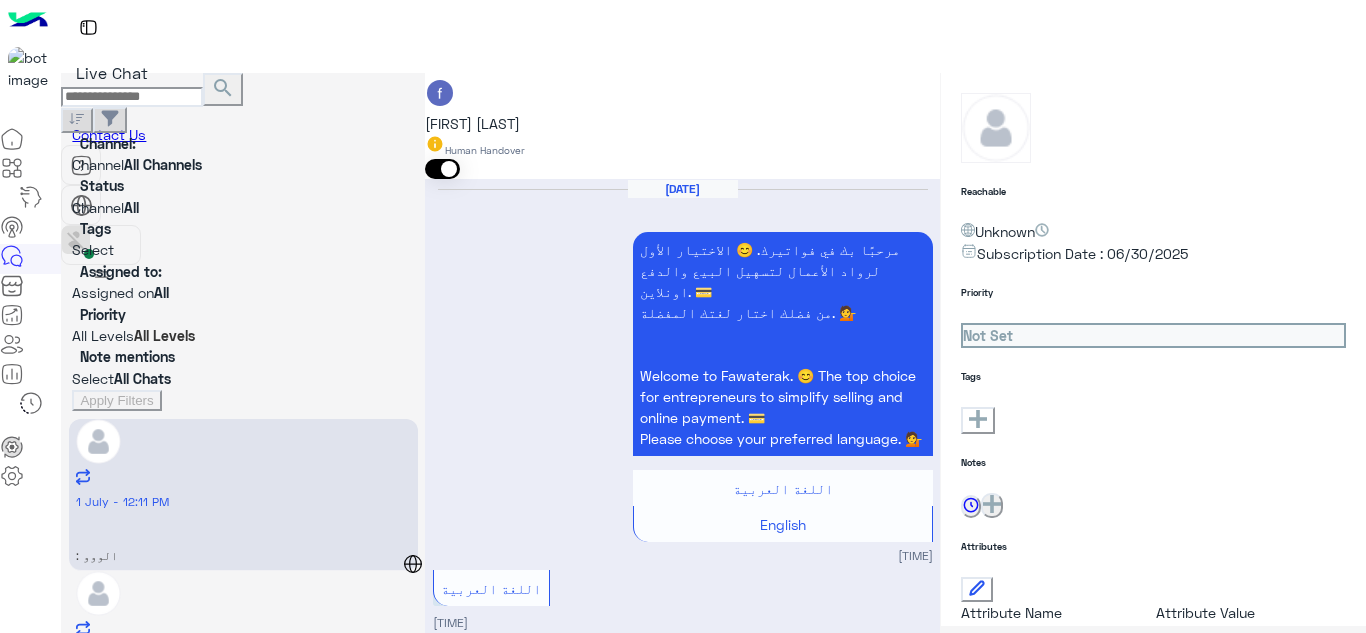 click on "3" at bounding box center [243, 535] 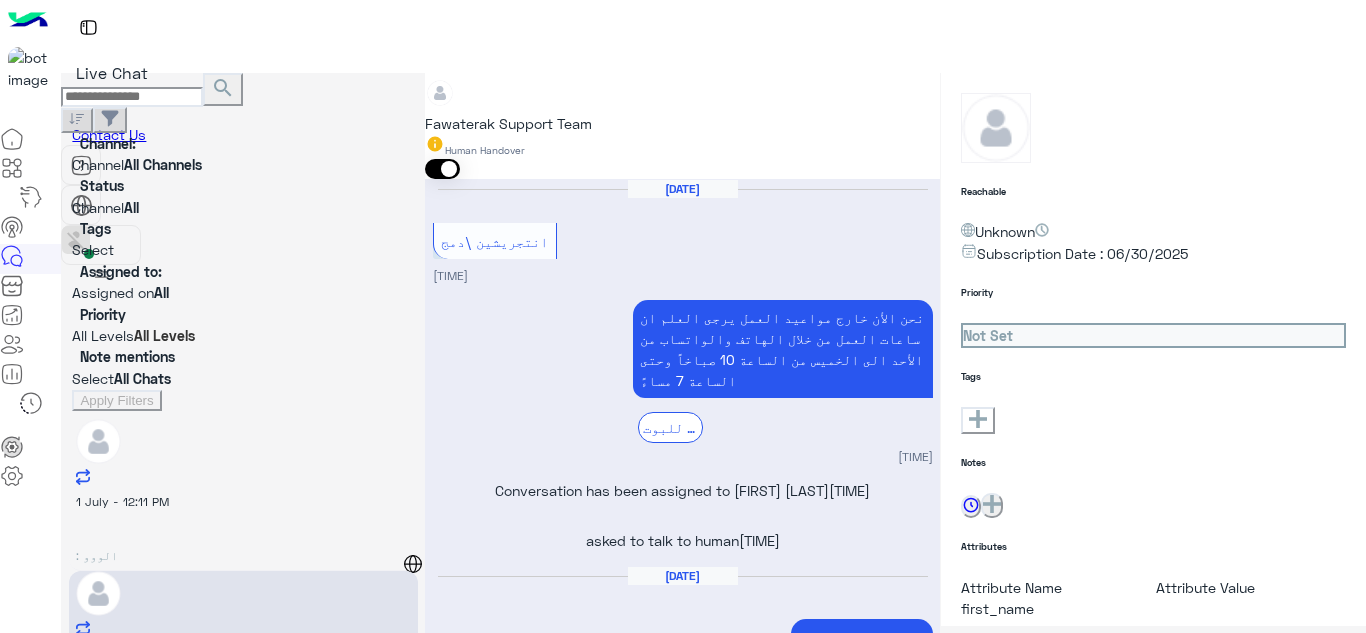 scroll, scrollTop: 372, scrollLeft: 0, axis: vertical 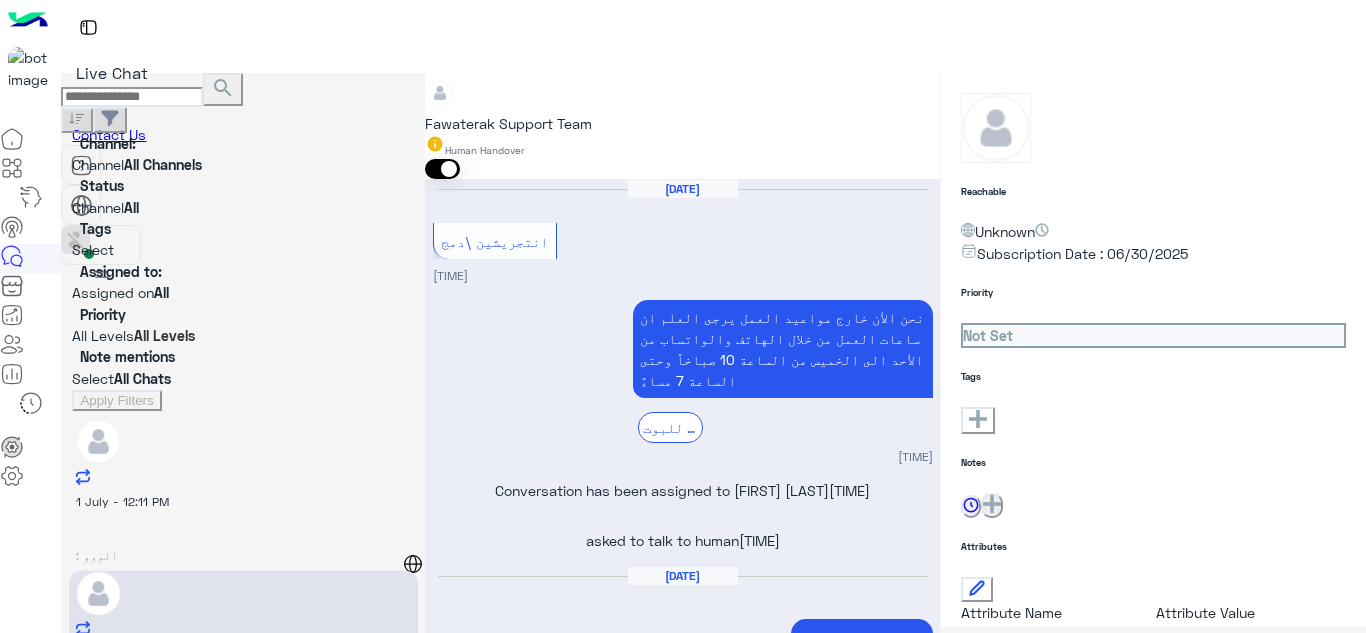 click at bounding box center (682, 1150) 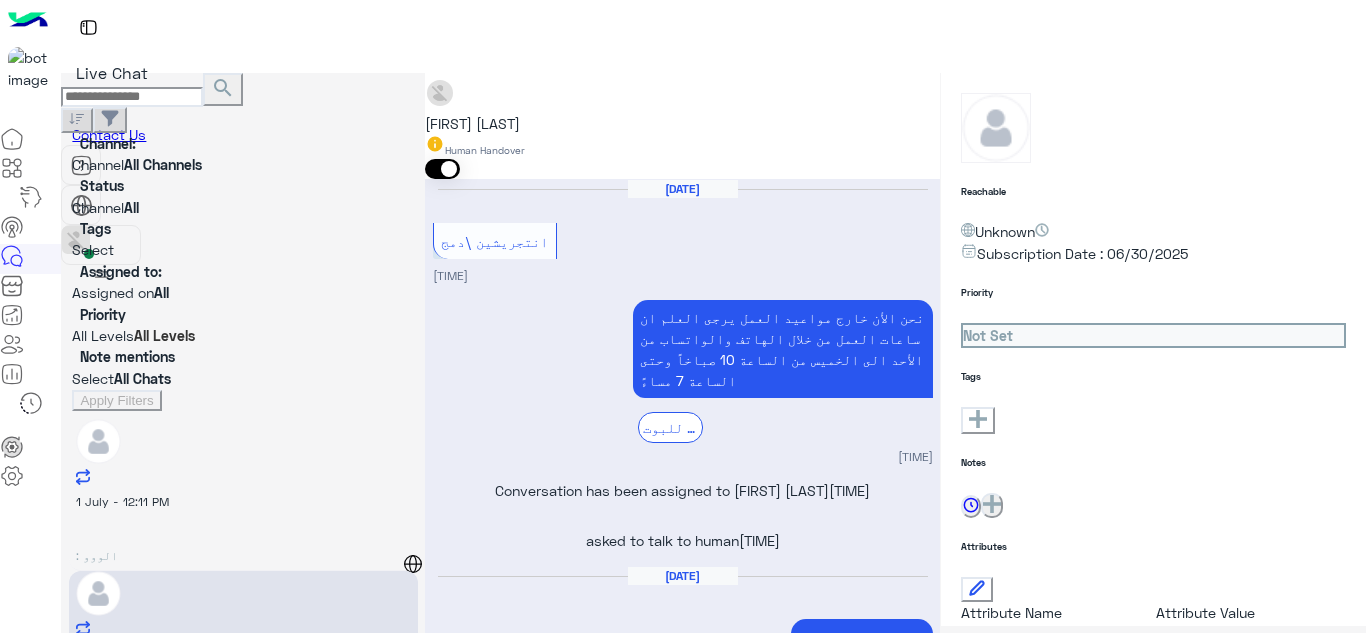 scroll, scrollTop: 562, scrollLeft: 0, axis: vertical 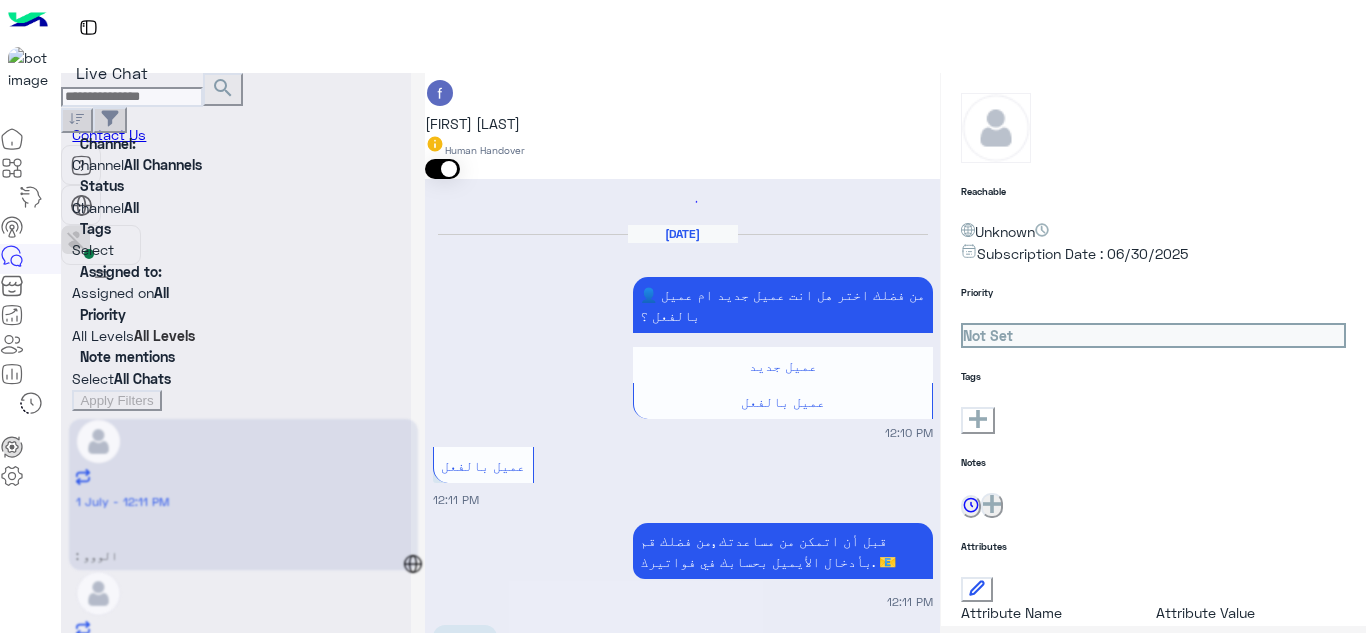 click on "[EMAIL]" at bounding box center [465, 642] 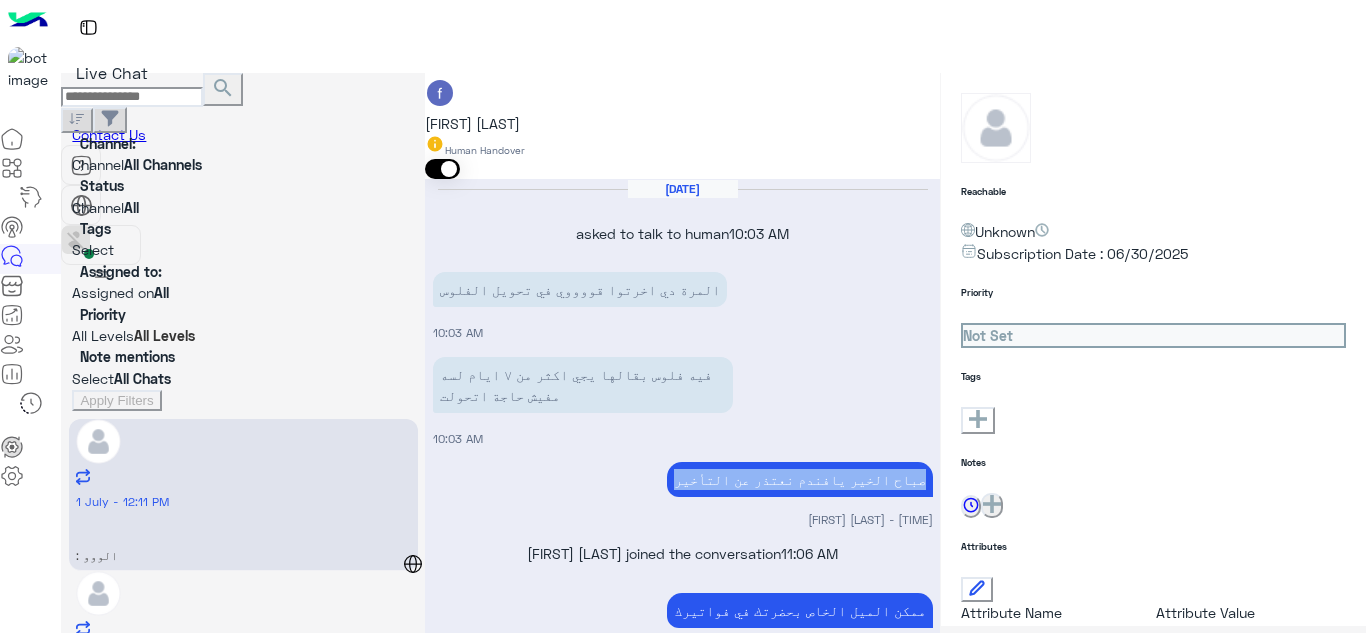 scroll, scrollTop: 841, scrollLeft: 0, axis: vertical 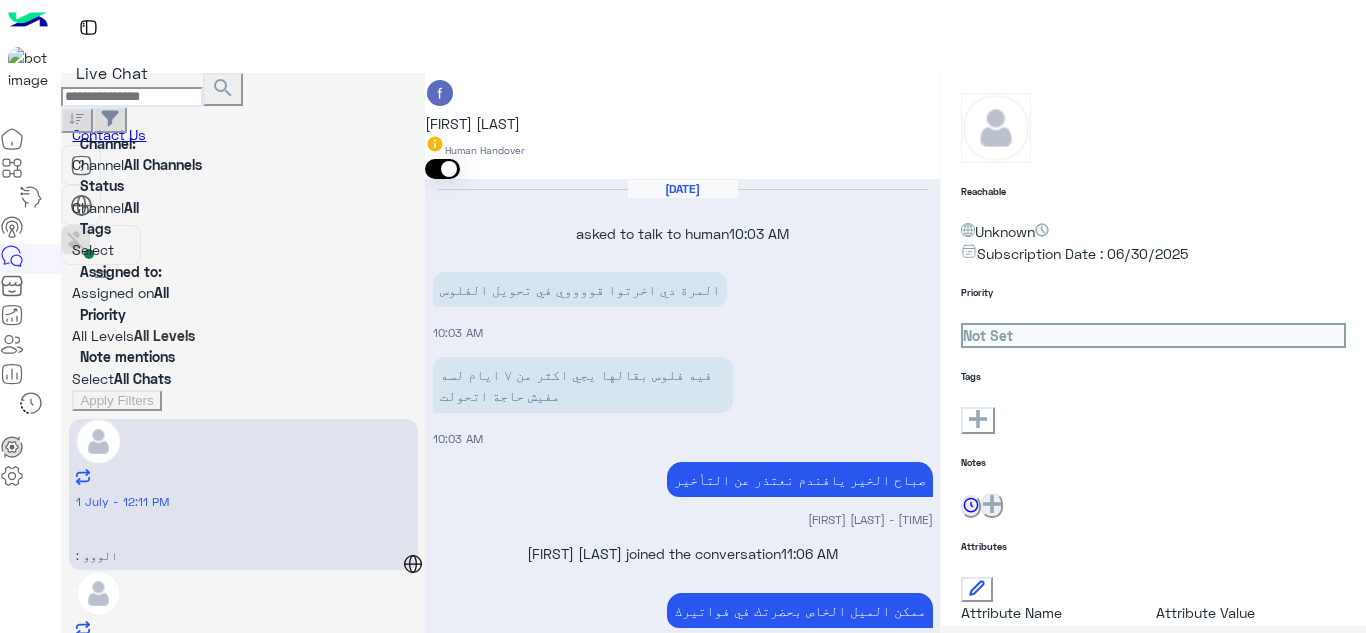 paste on "**********" 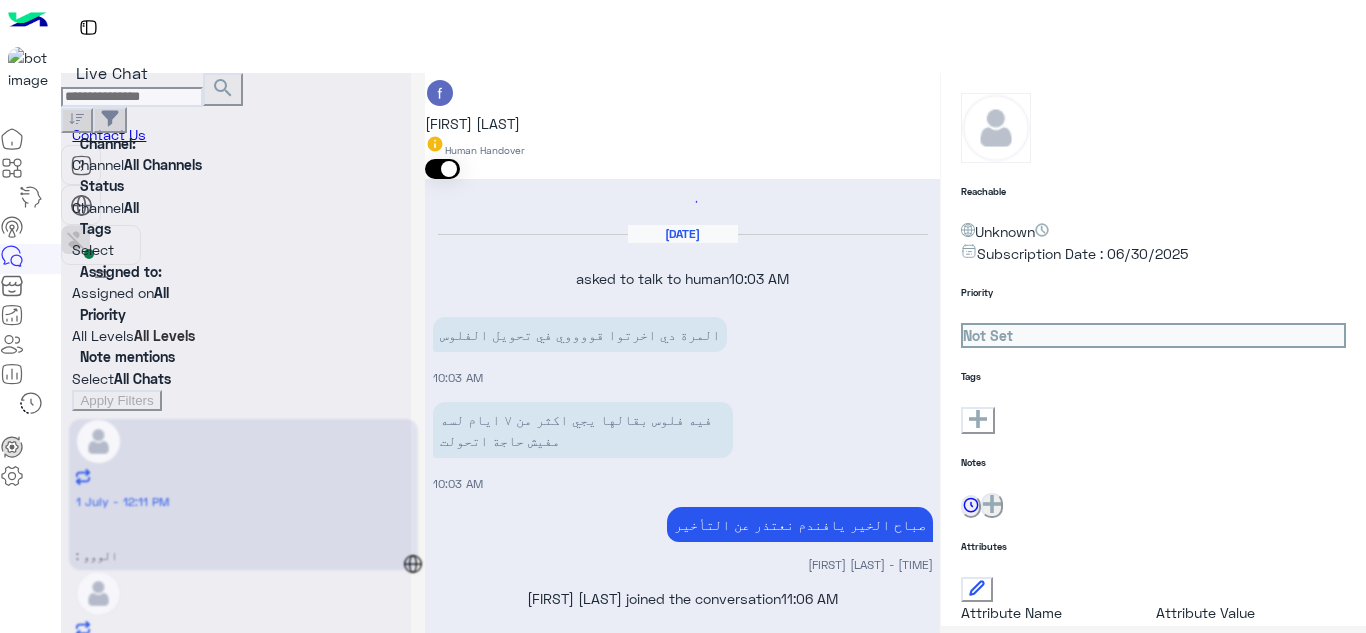 scroll, scrollTop: 1662, scrollLeft: 0, axis: vertical 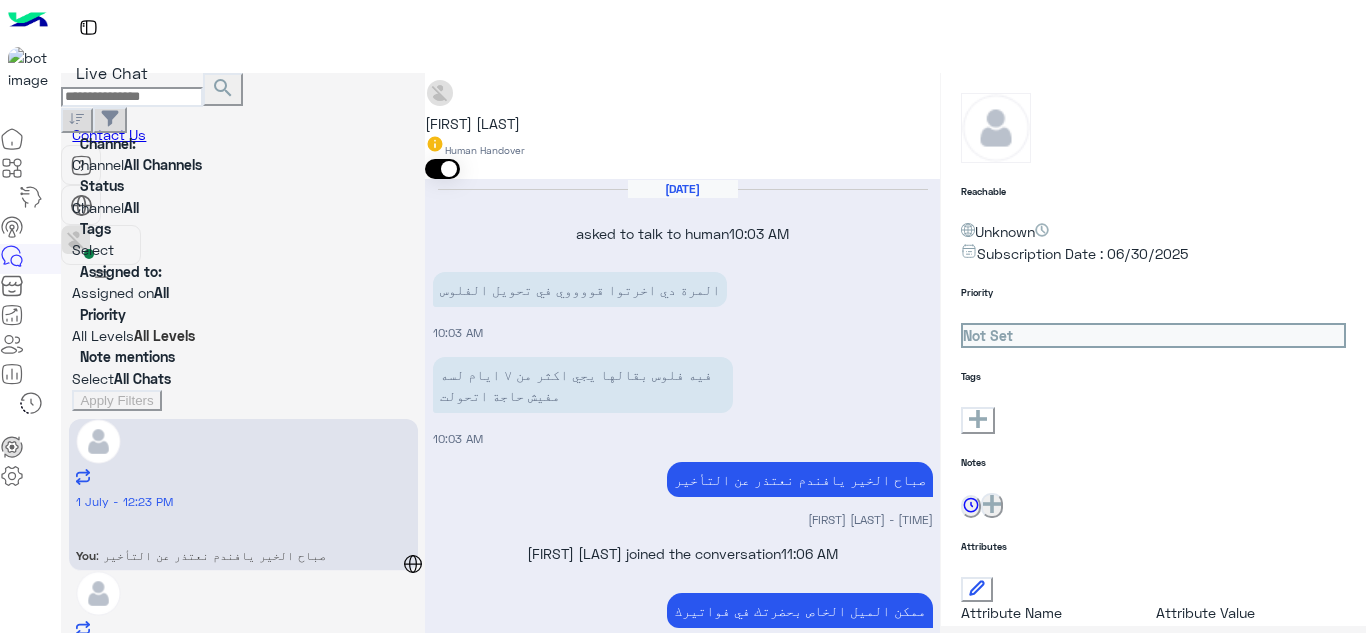 click at bounding box center [682, 2669] 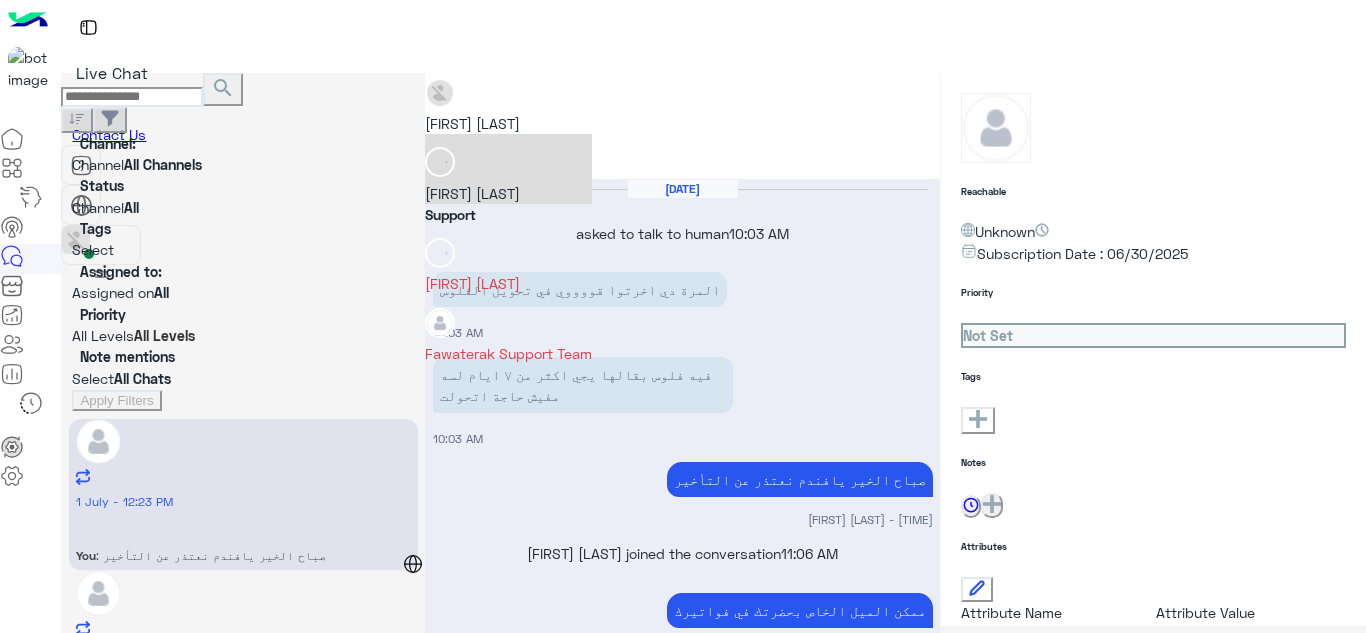 scroll, scrollTop: 1664, scrollLeft: 0, axis: vertical 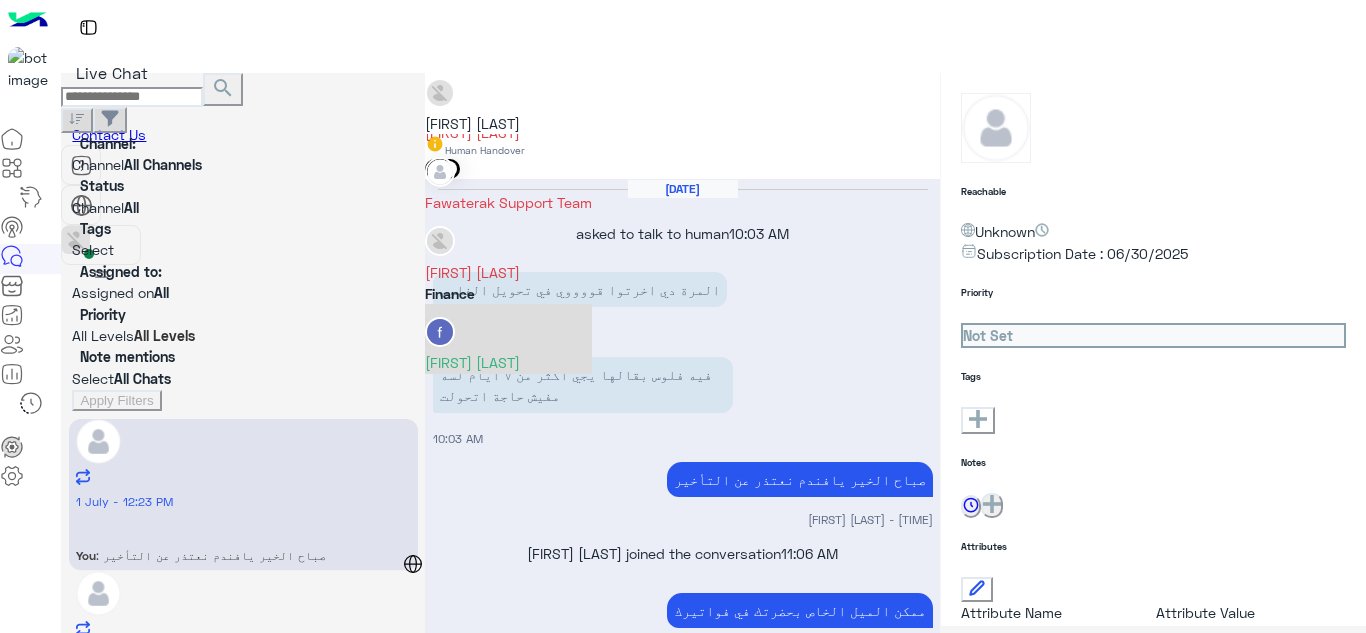 click on "[FIRST] [LAST]" at bounding box center (508, 362) 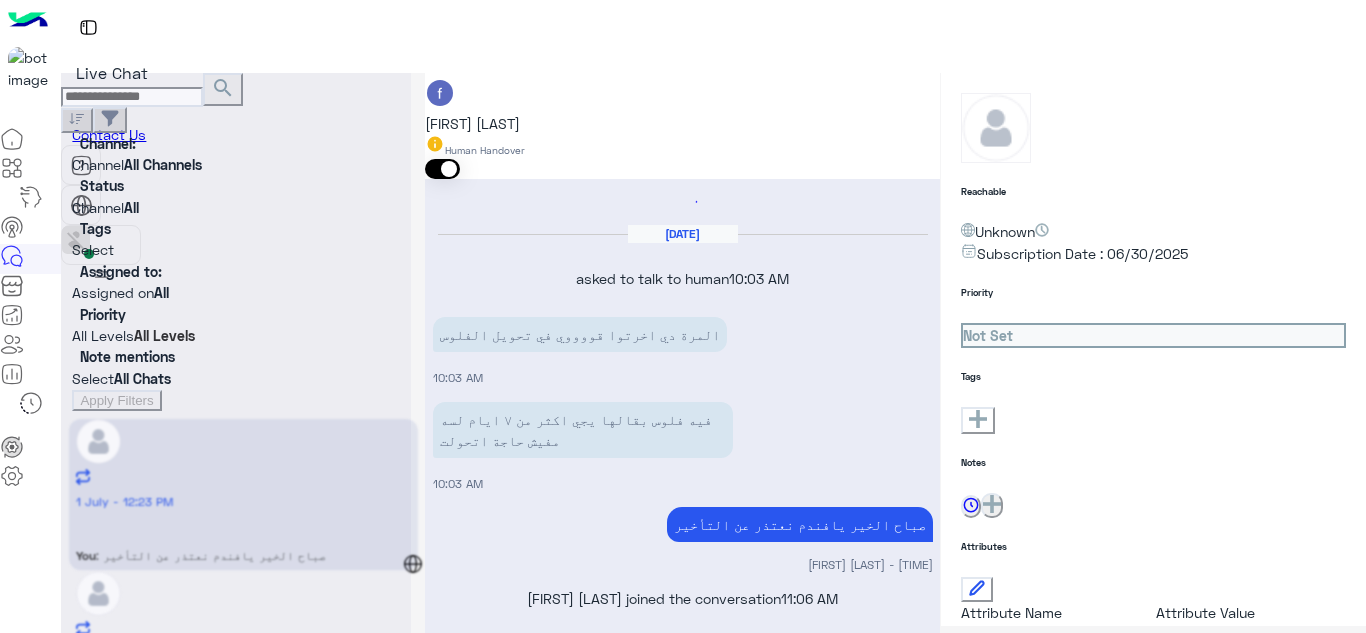 scroll, scrollTop: 0, scrollLeft: 0, axis: both 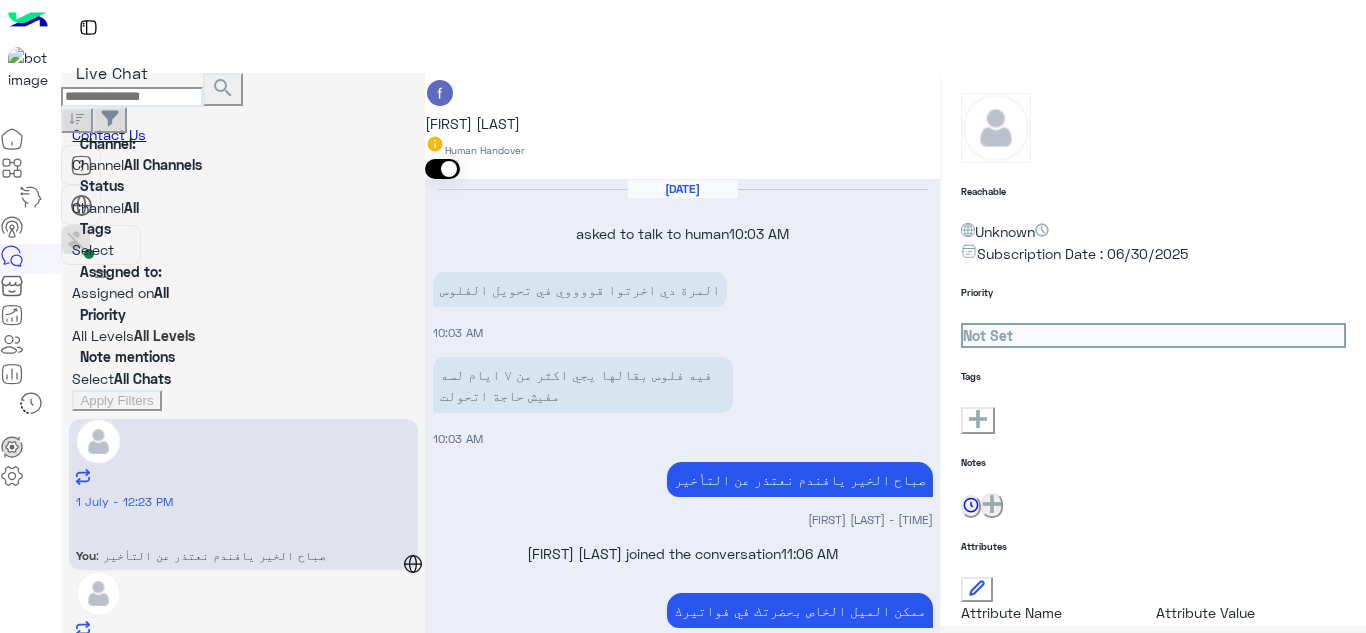 click on "[EMAIL]" at bounding box center [465, 1616] 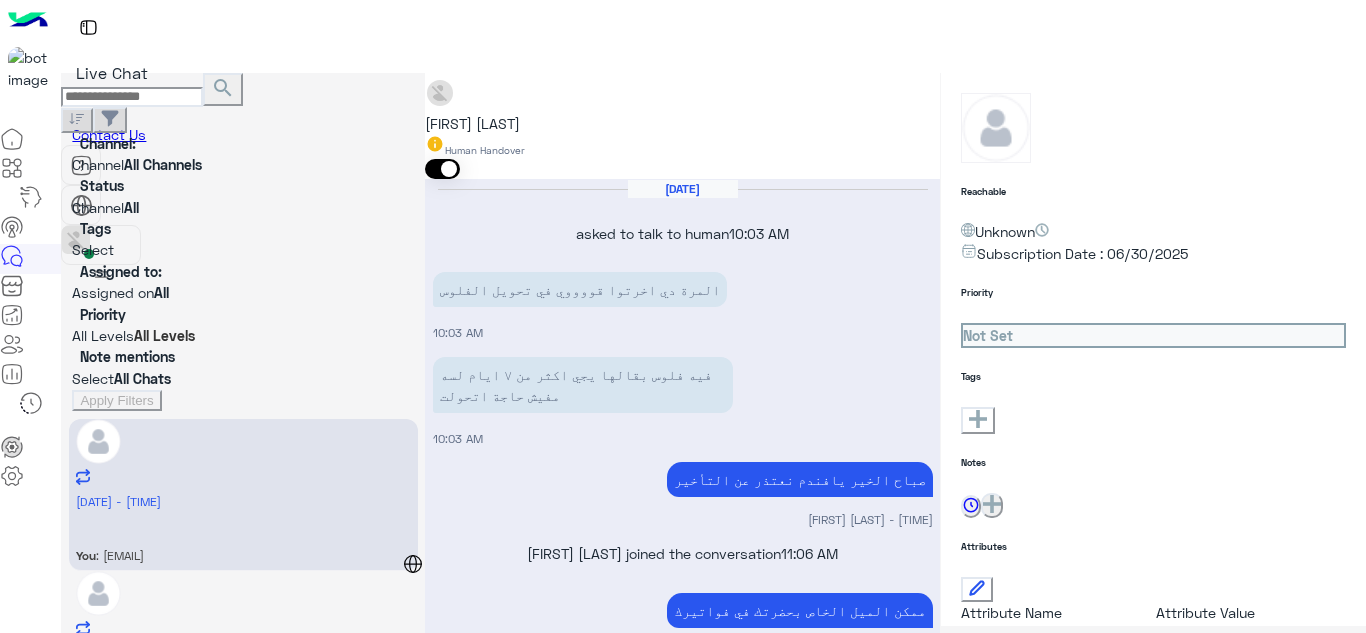 scroll, scrollTop: 1989, scrollLeft: 0, axis: vertical 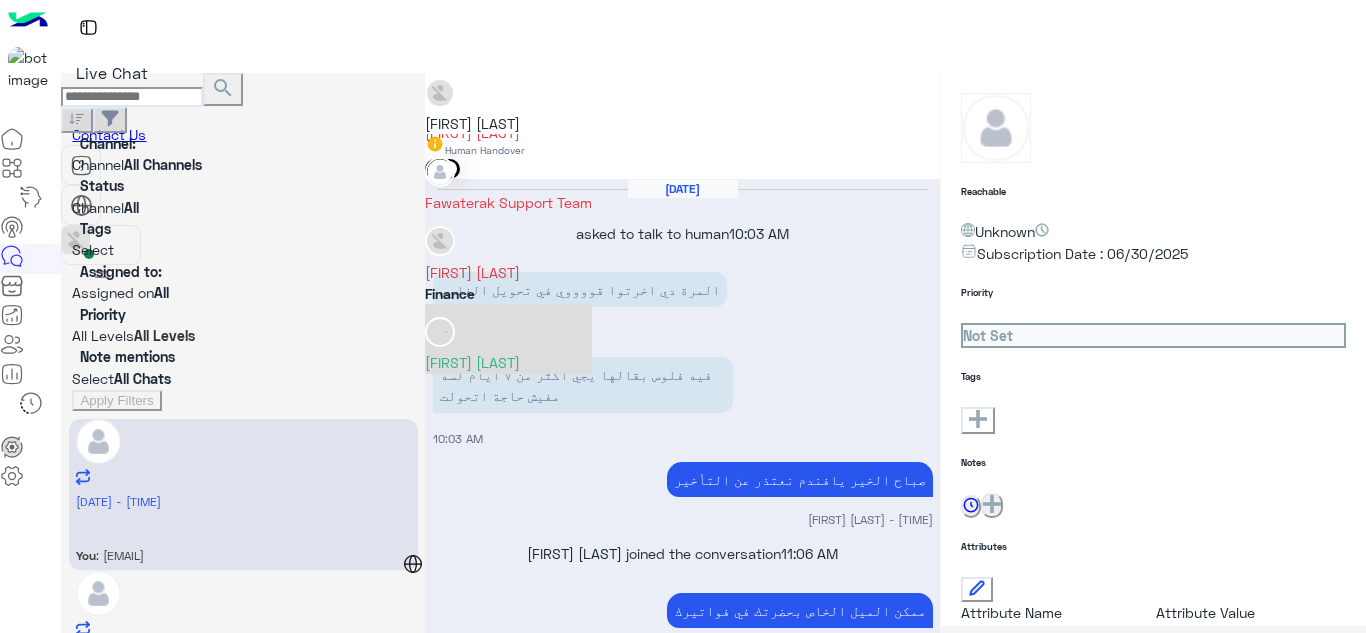 click on "[FIRST] [LAST]" at bounding box center (508, 362) 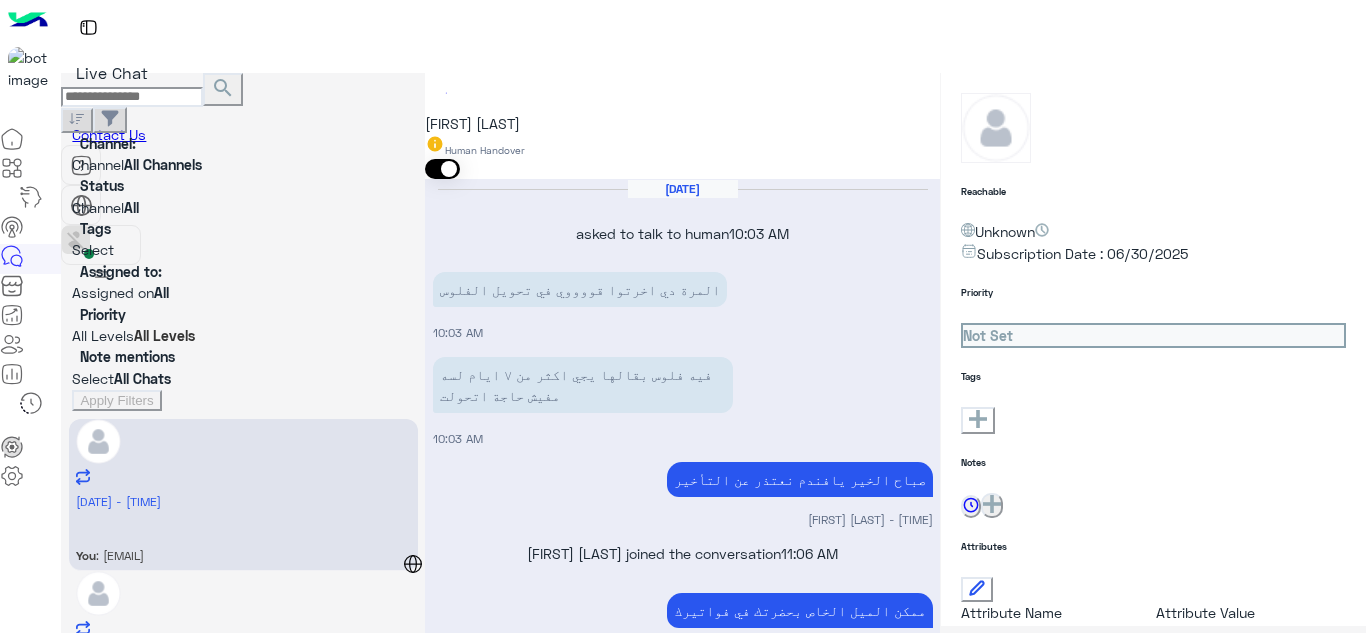 scroll, scrollTop: 1900, scrollLeft: 0, axis: vertical 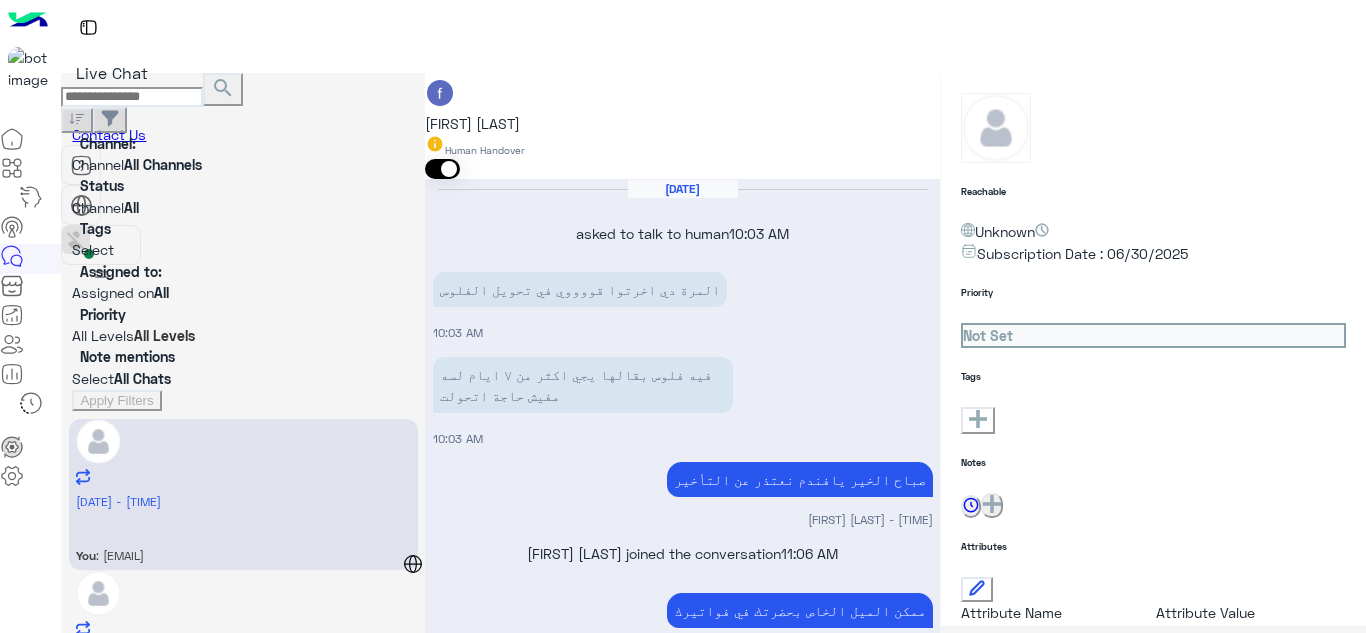 click on ":   Default reply" at bounding box center [120, 555] 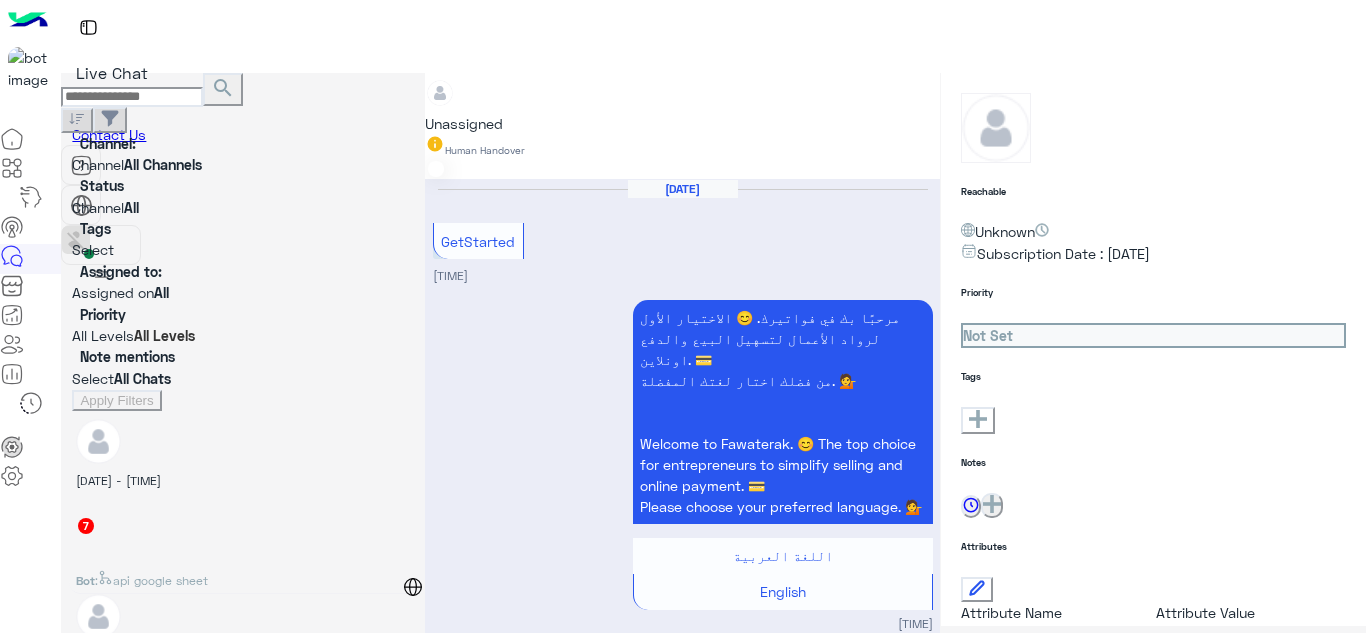scroll, scrollTop: 1050, scrollLeft: 0, axis: vertical 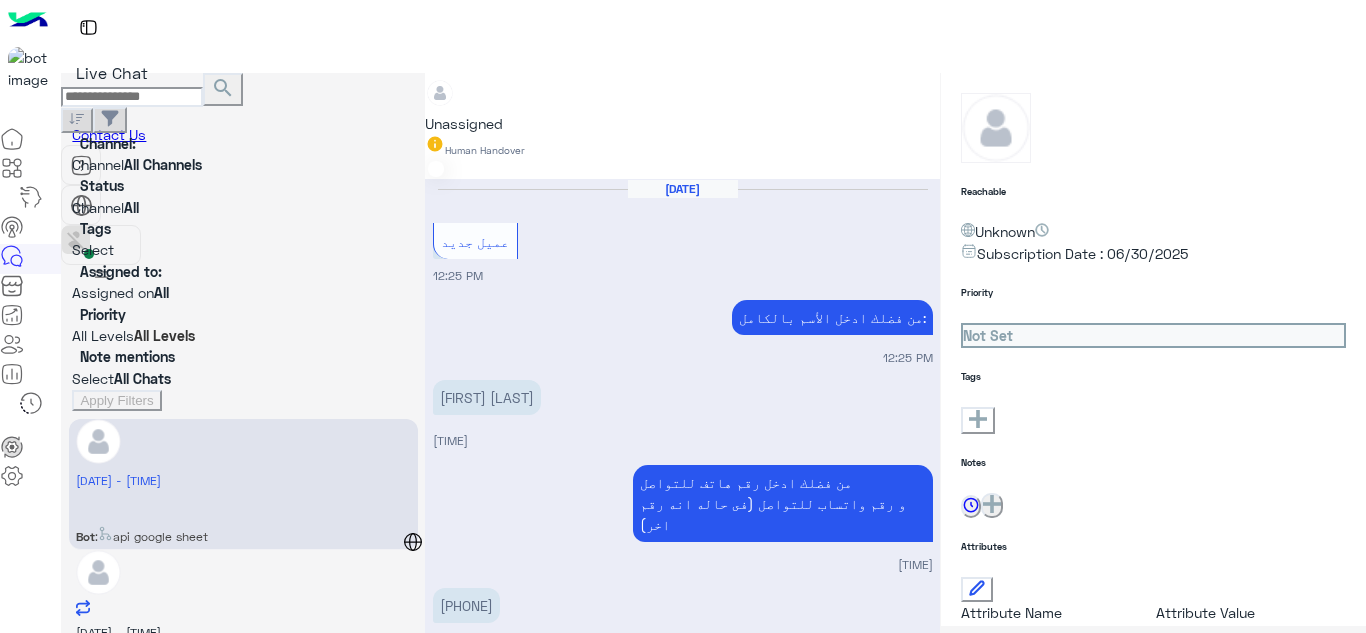 click on "[DATE] - [TIME]" at bounding box center (243, 479) 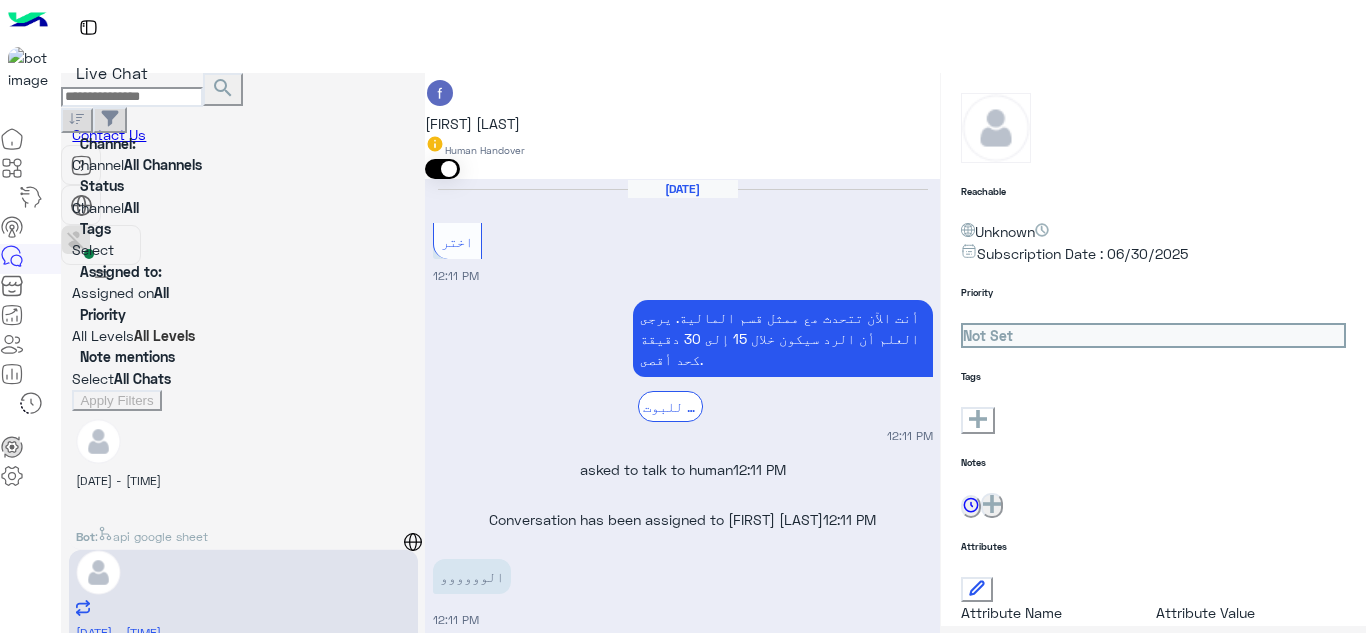 scroll, scrollTop: 255, scrollLeft: 0, axis: vertical 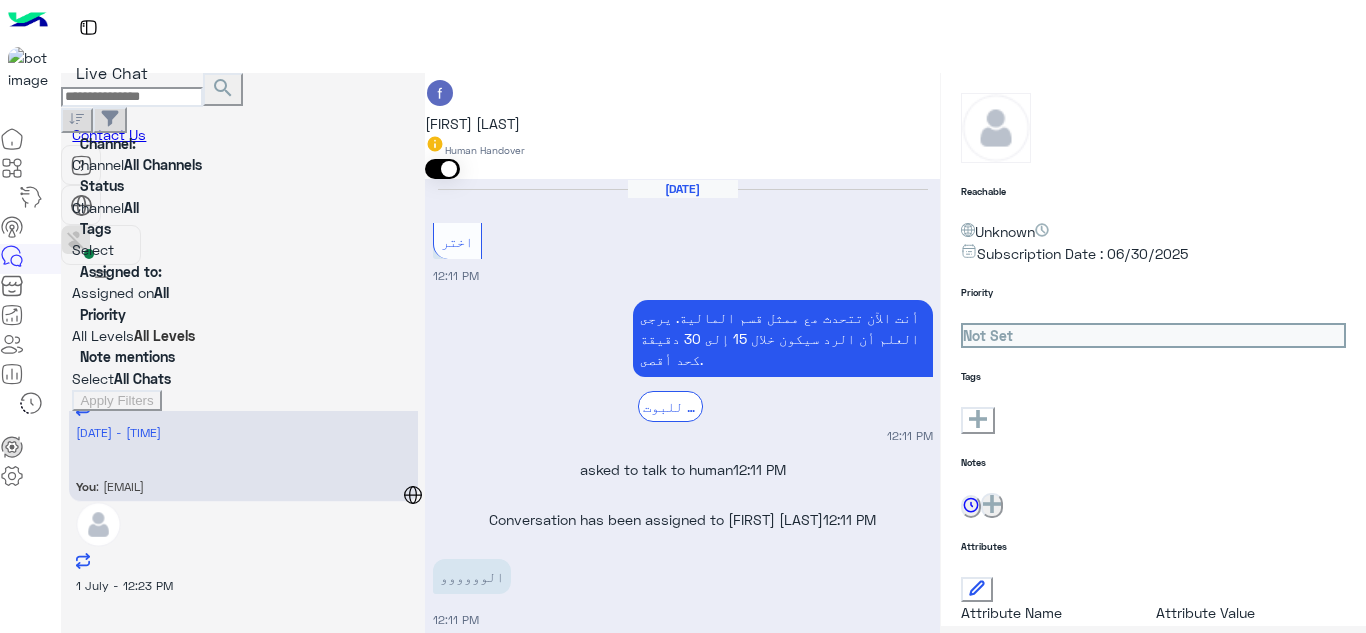 click on "You  : تم التواصل واتس اب" at bounding box center (243, 331) 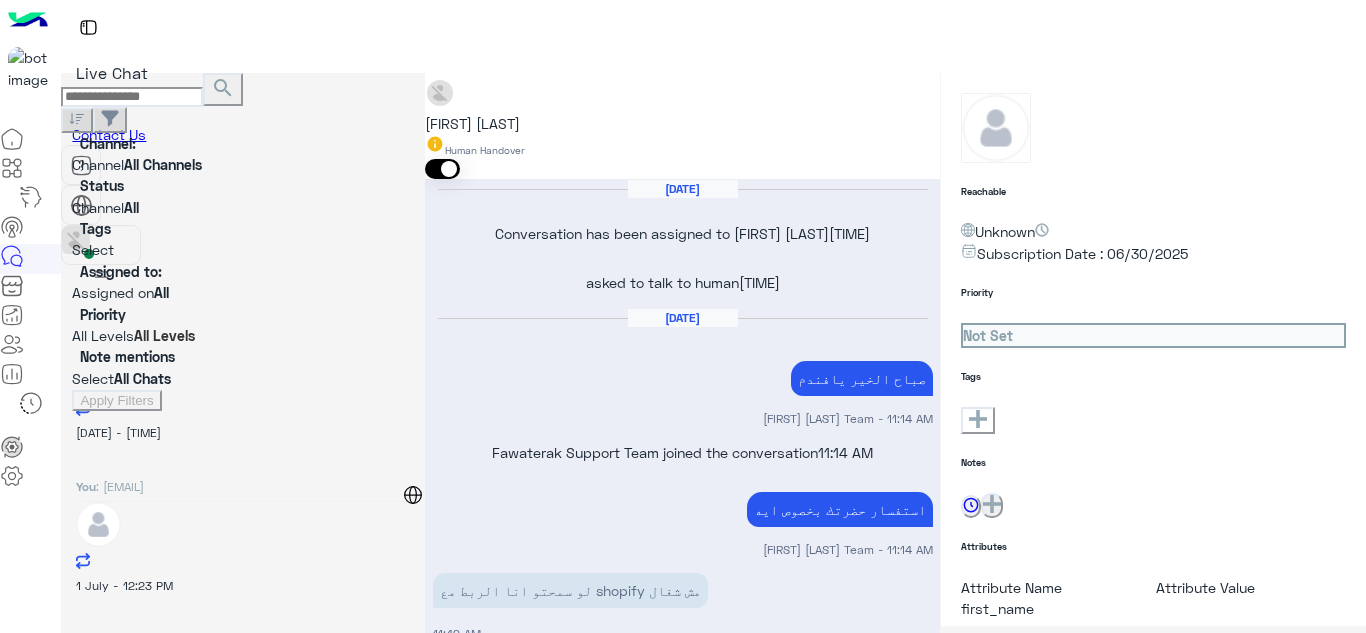 scroll, scrollTop: 242, scrollLeft: 0, axis: vertical 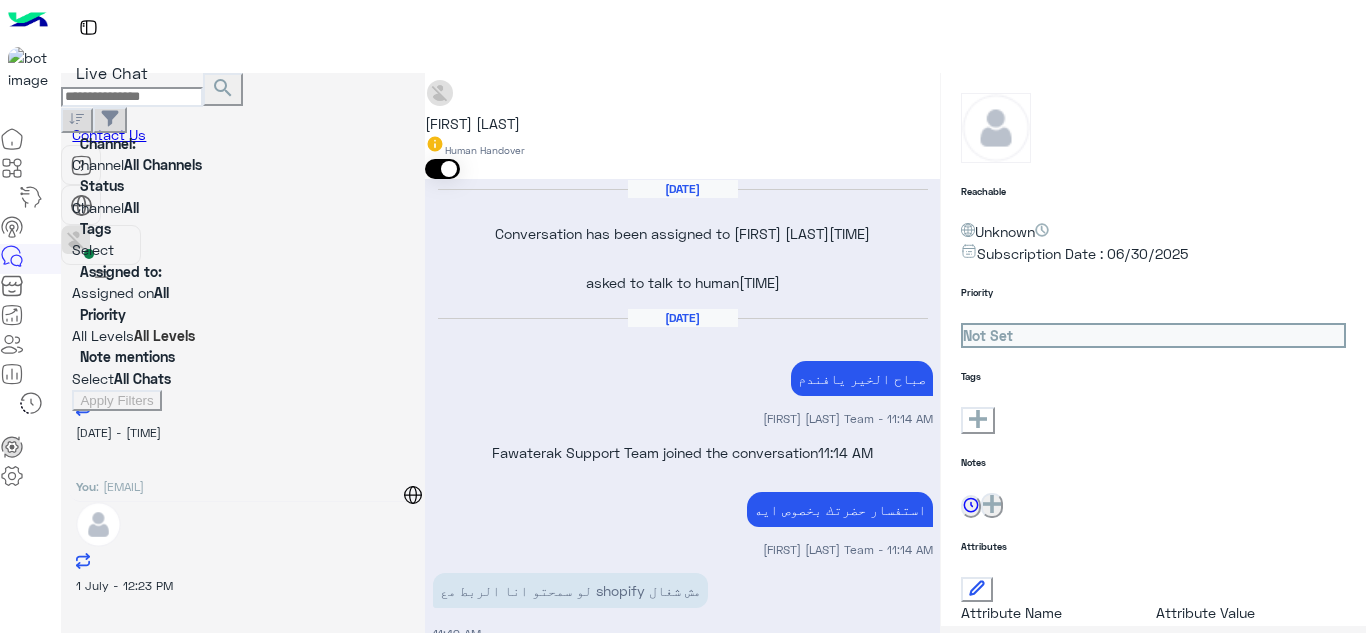 click on "You  : تم التواصل واتس اب" at bounding box center (243, 331) 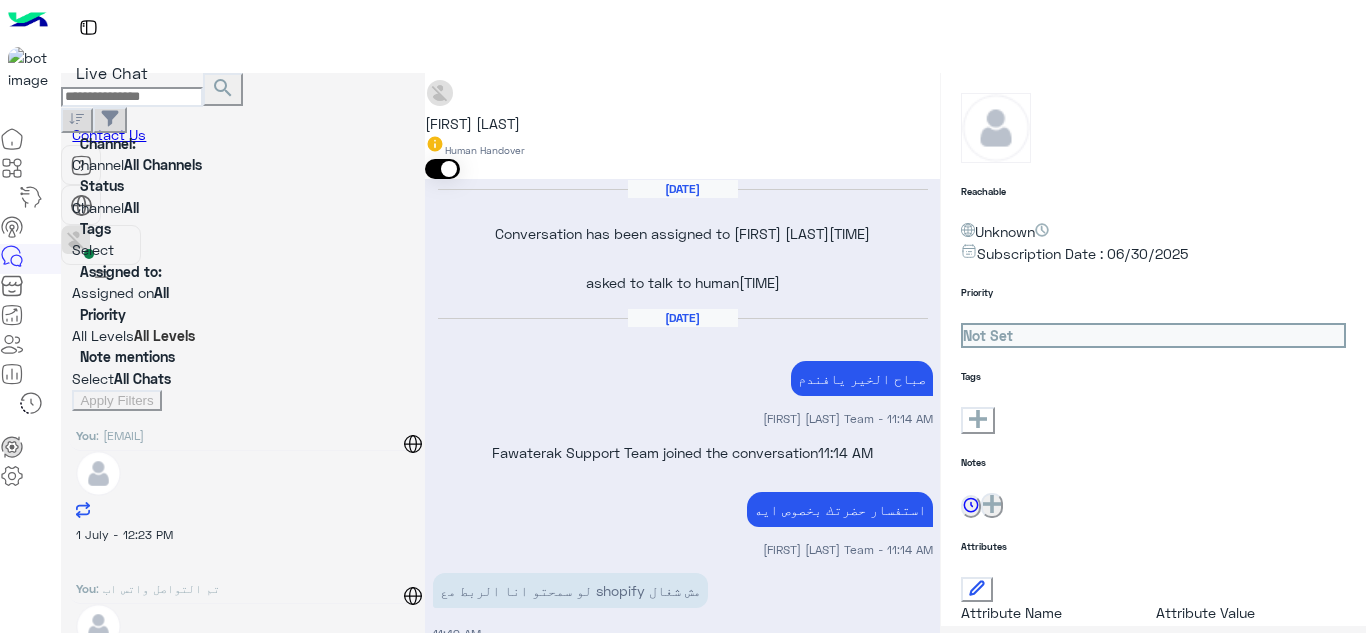 scroll, scrollTop: 300, scrollLeft: 0, axis: vertical 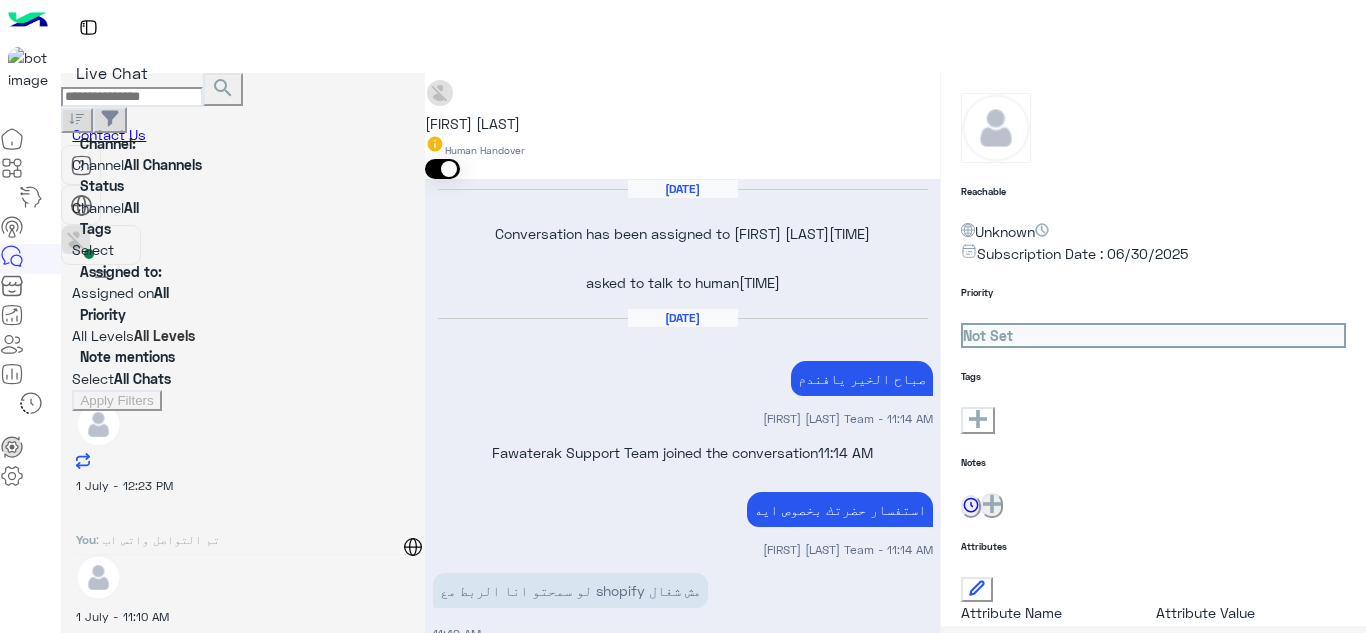 click on "Bot :   Default reply" at bounding box center (243, 231) 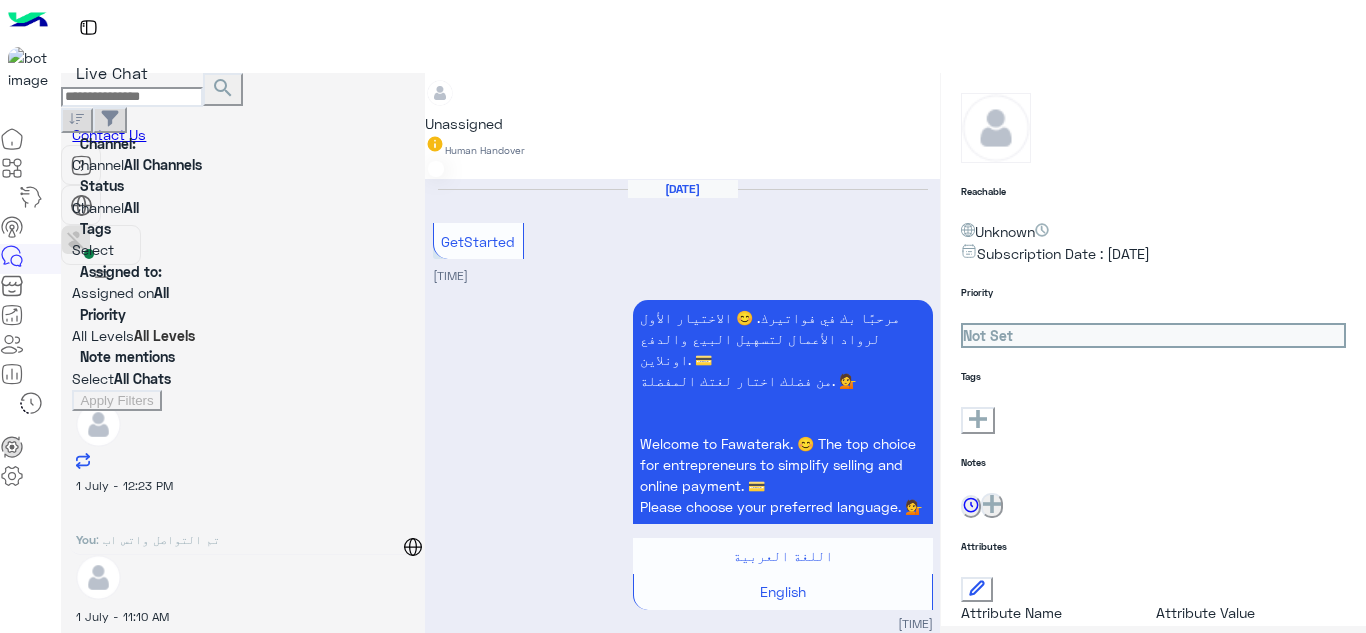 scroll, scrollTop: 1550, scrollLeft: 0, axis: vertical 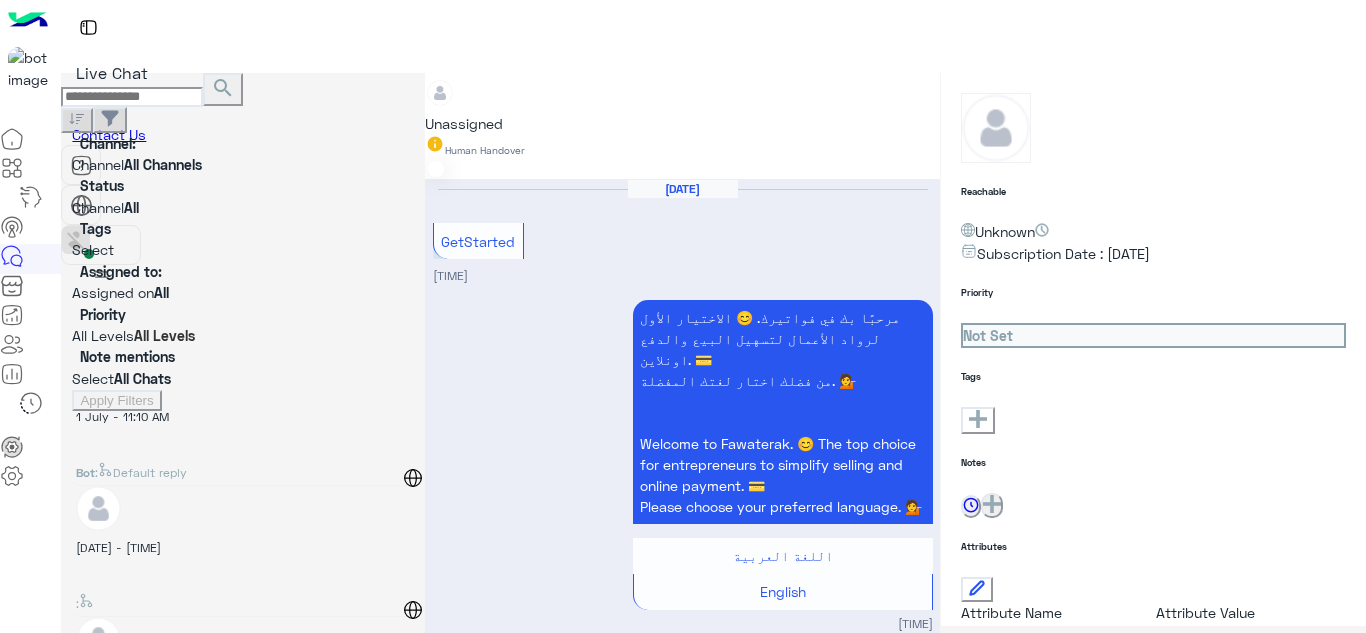 click on "Bot :   عميل بالفعل" at bounding box center (243, 31) 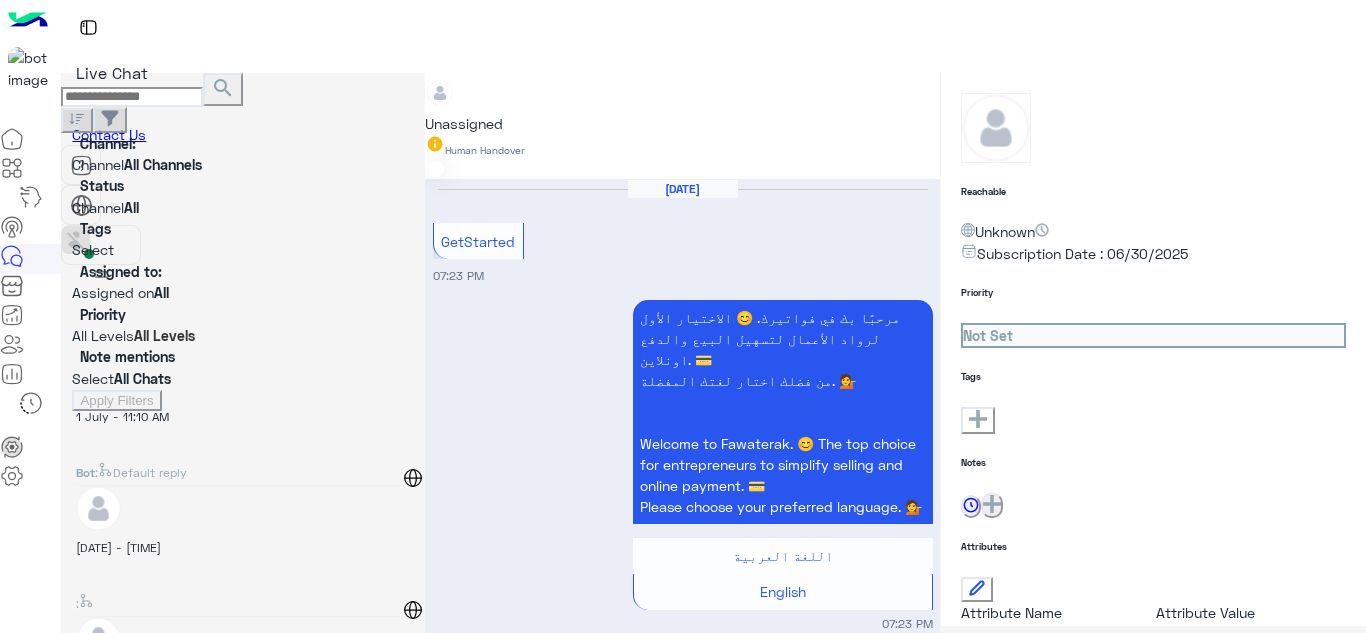 scroll, scrollTop: 430, scrollLeft: 0, axis: vertical 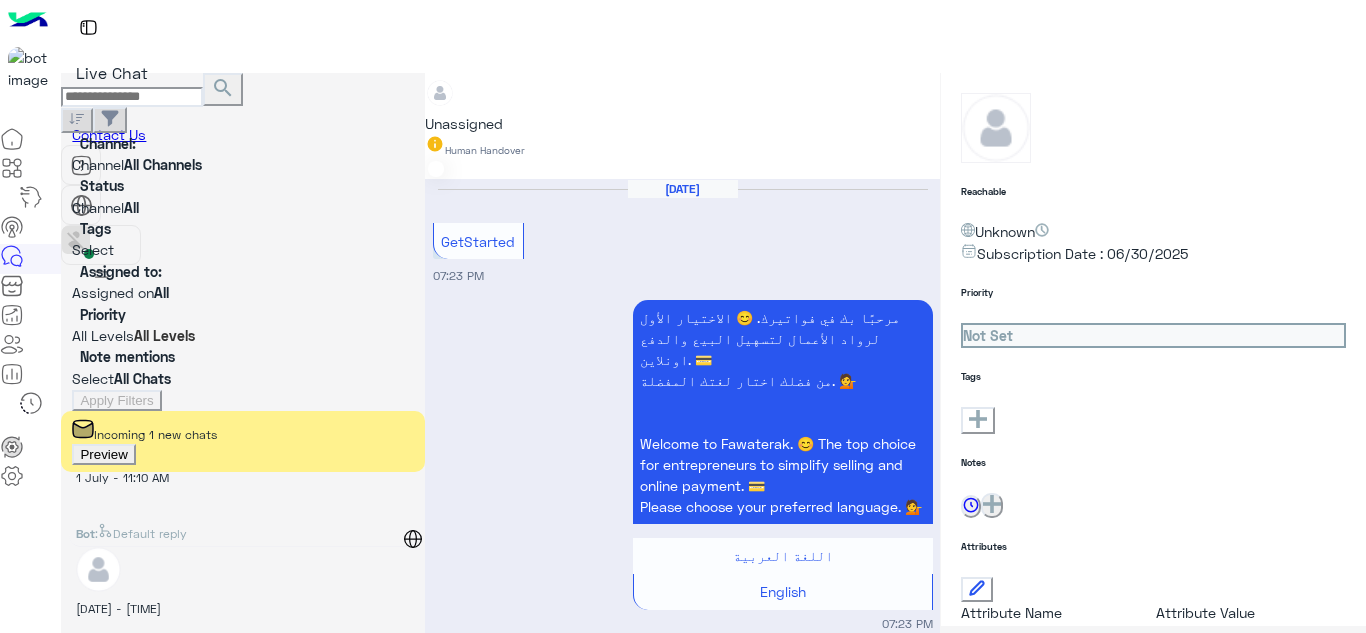 click on "Preview" at bounding box center [103, 454] 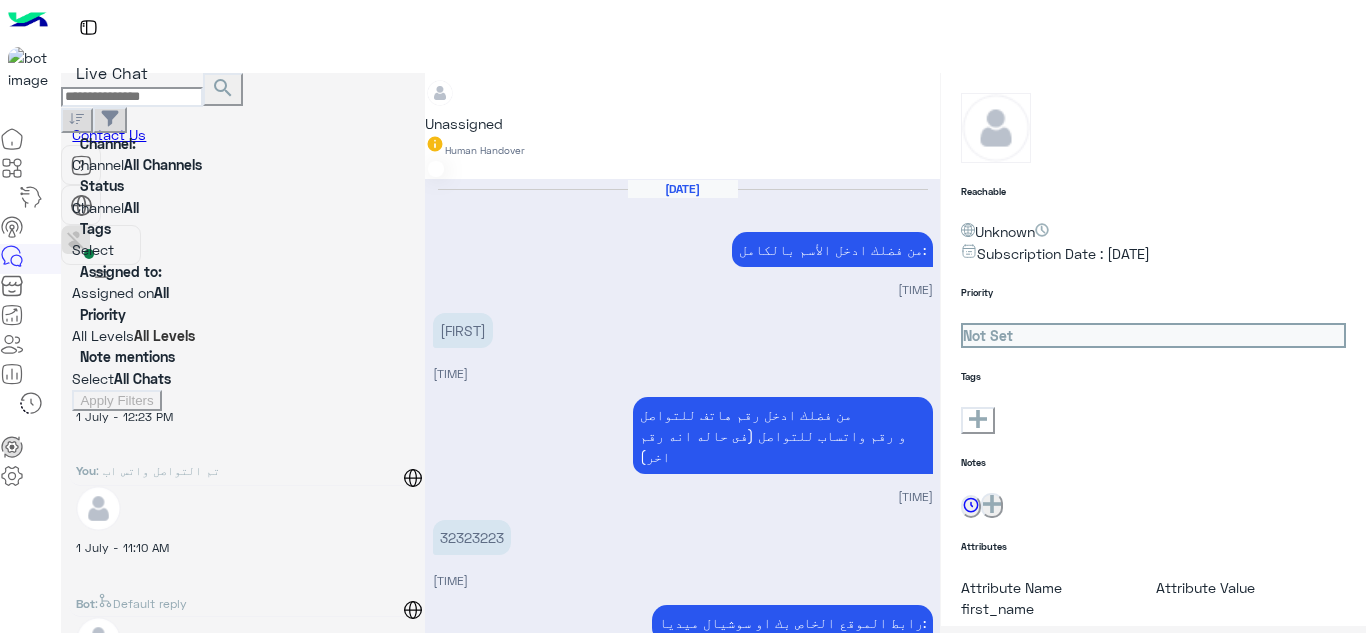 scroll, scrollTop: 542, scrollLeft: 0, axis: vertical 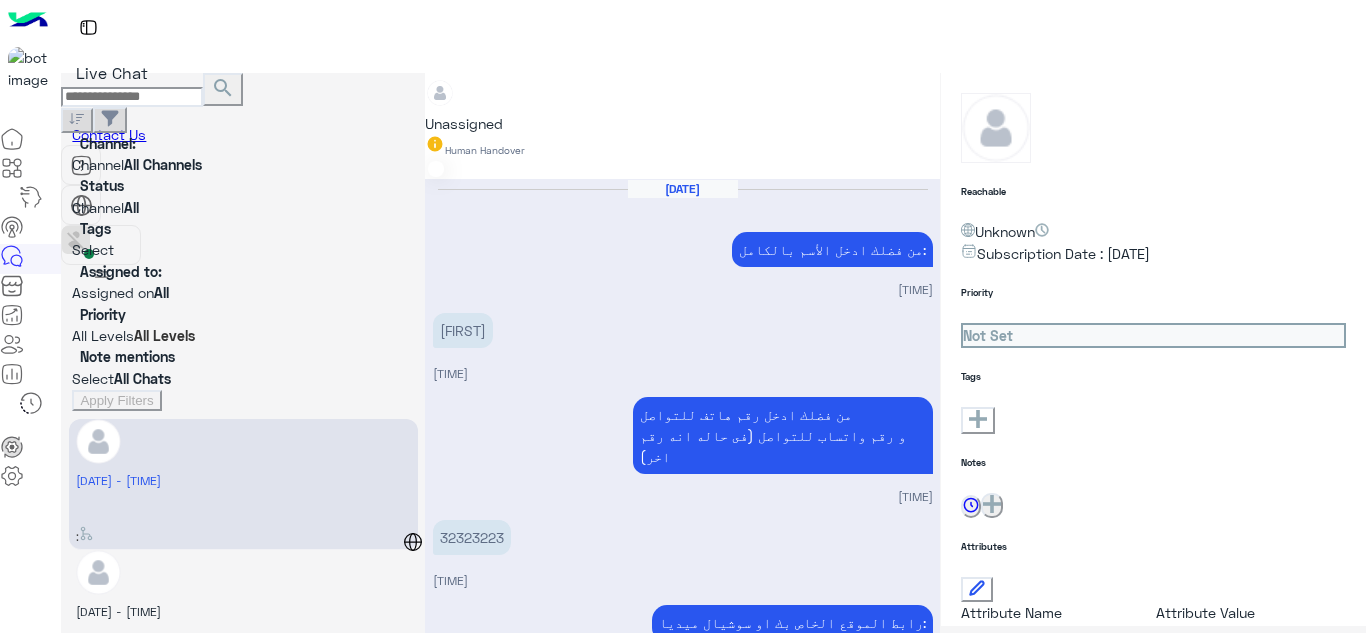 click on "Notes" at bounding box center (1153, 487) 